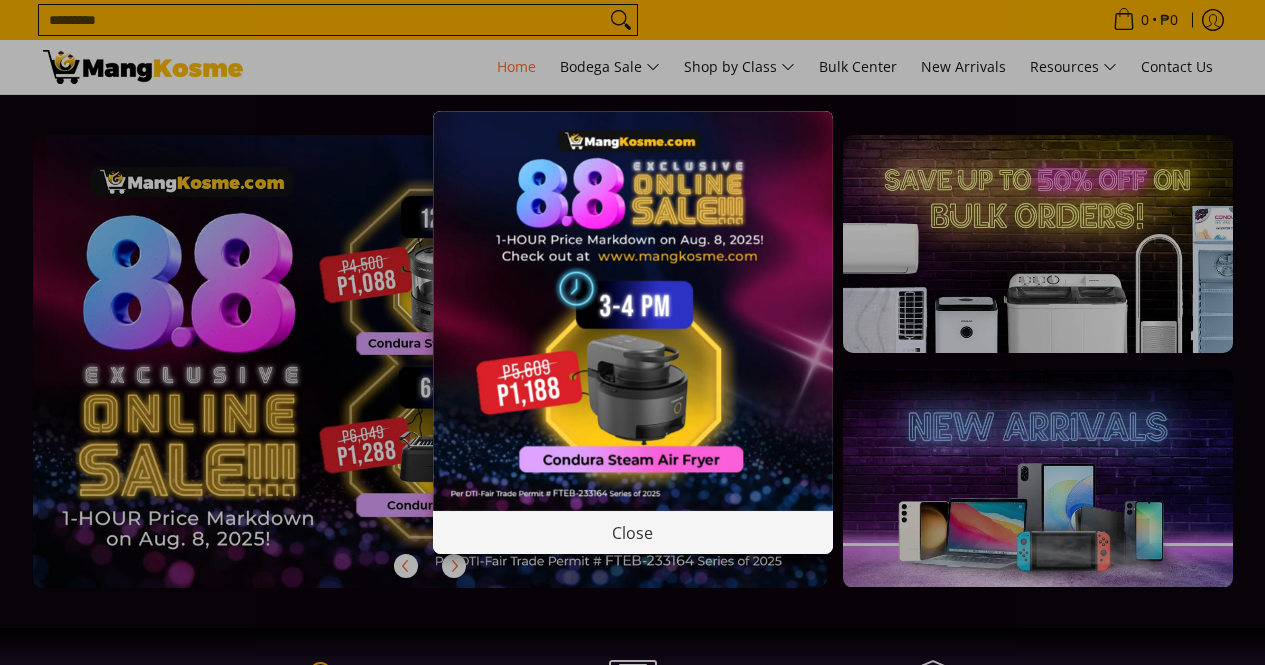 scroll, scrollTop: 0, scrollLeft: 0, axis: both 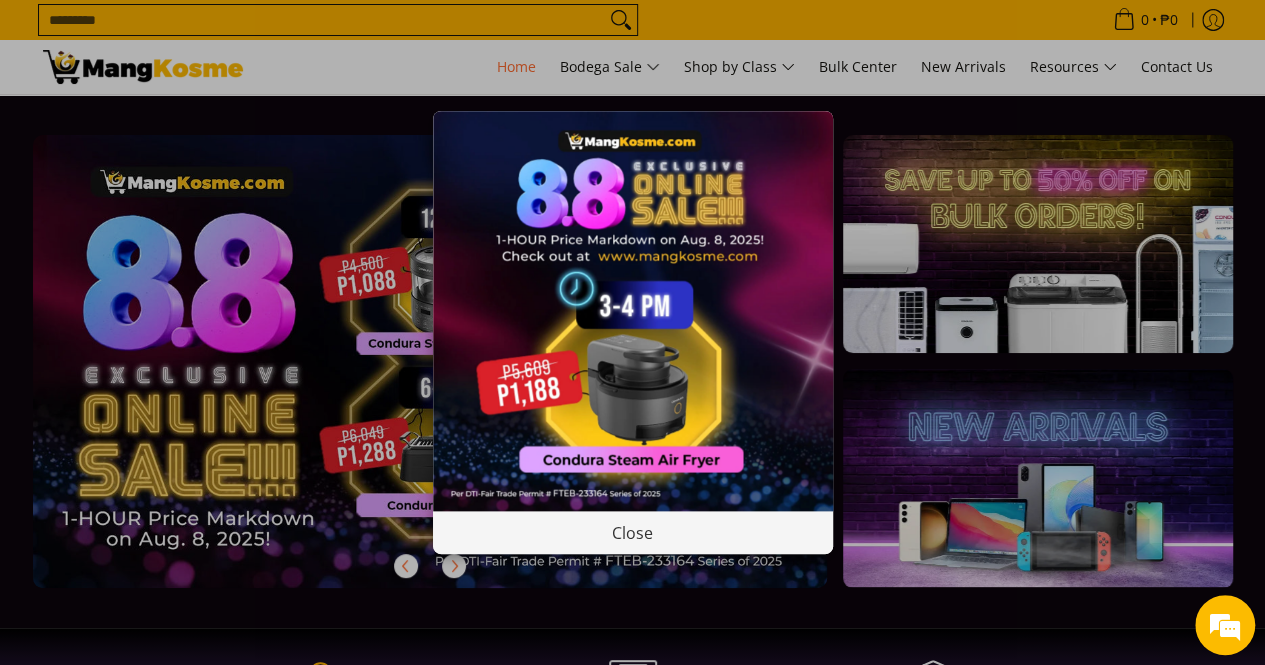 click at bounding box center [633, 311] 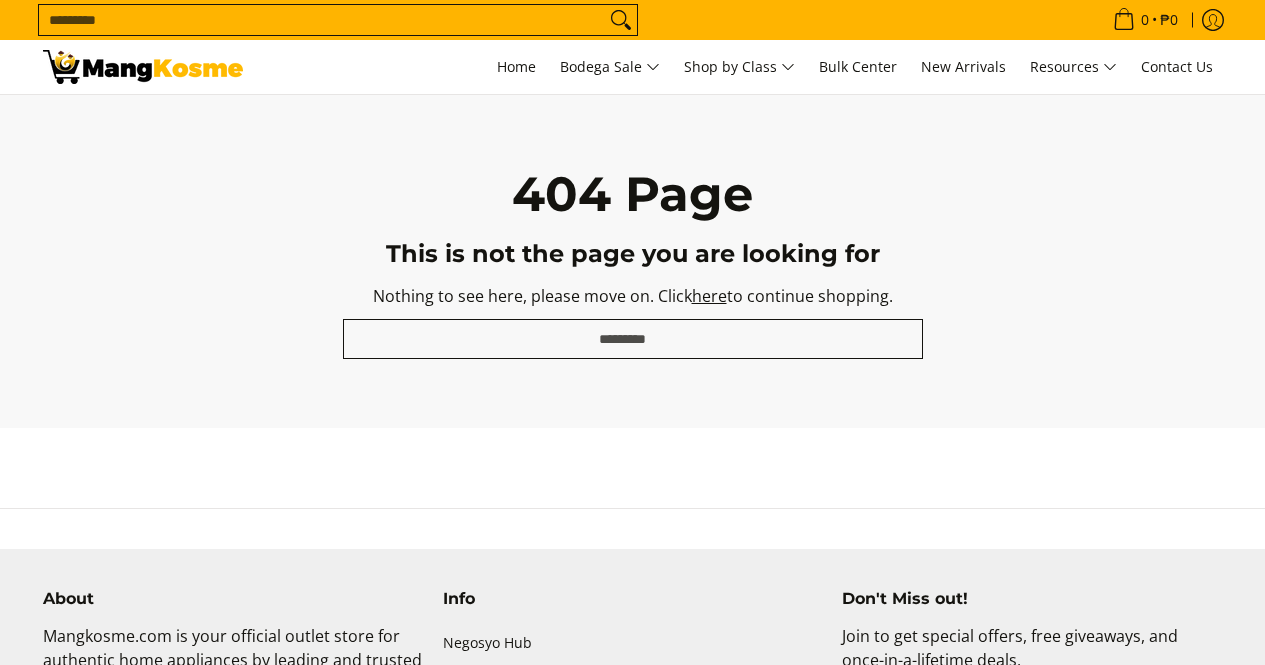 scroll, scrollTop: 0, scrollLeft: 0, axis: both 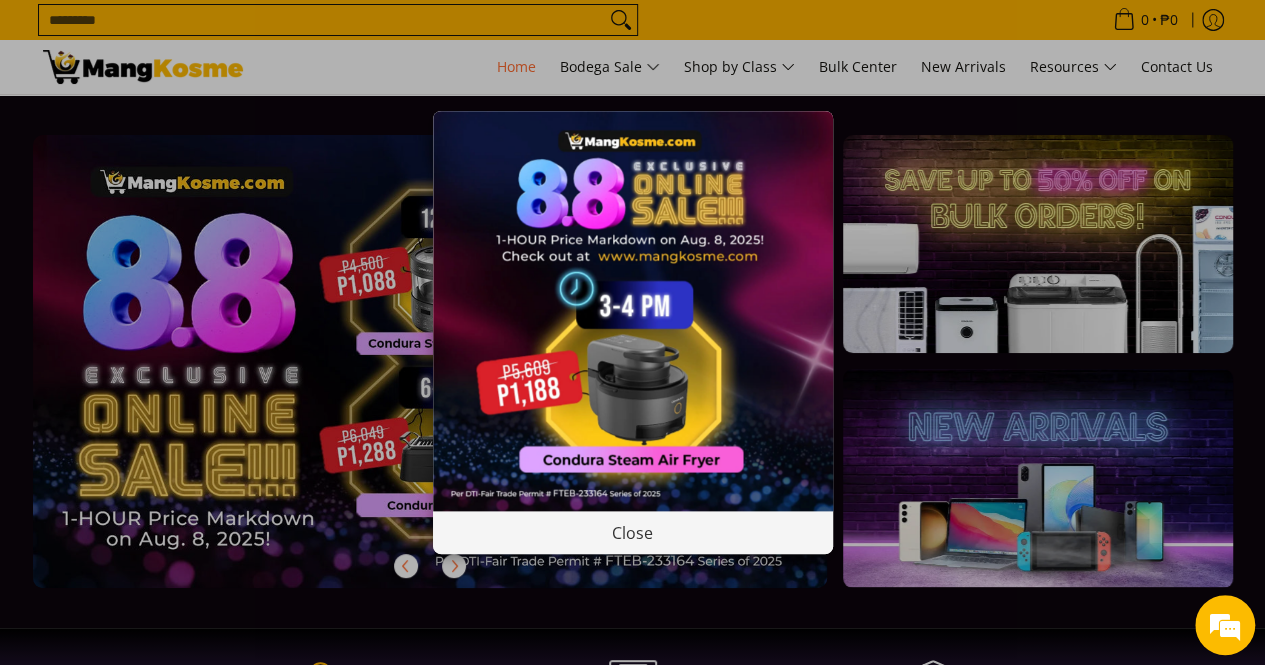 click at bounding box center (633, 311) 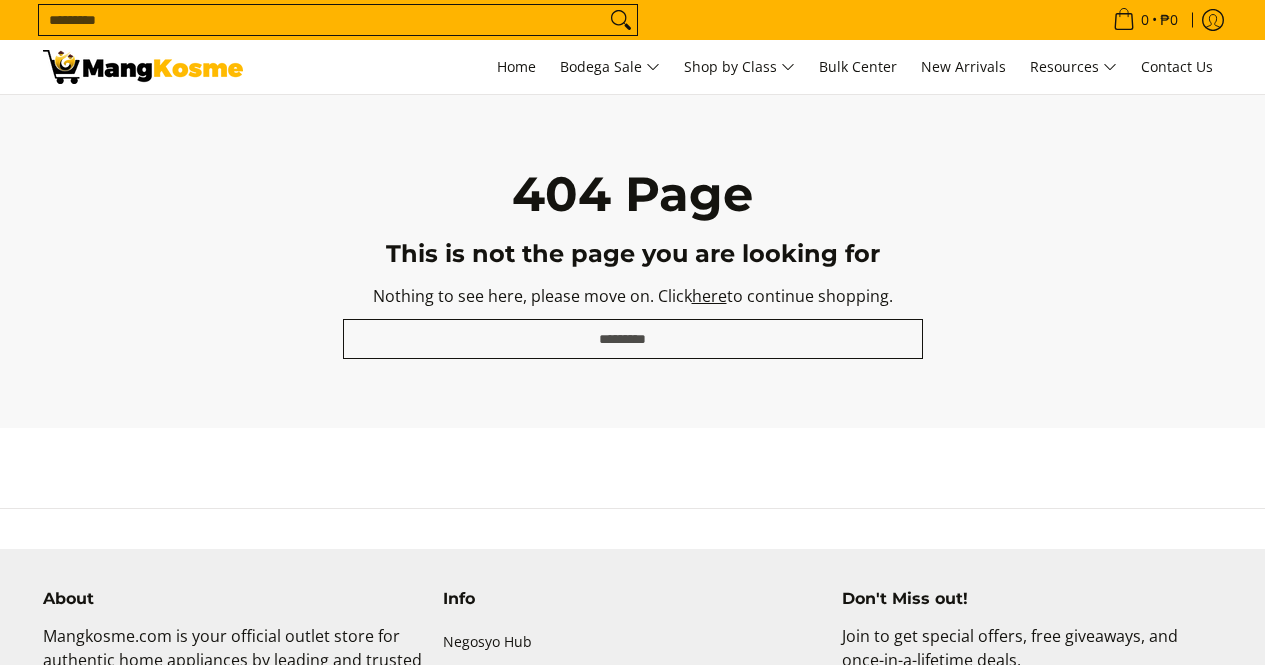 scroll, scrollTop: 0, scrollLeft: 0, axis: both 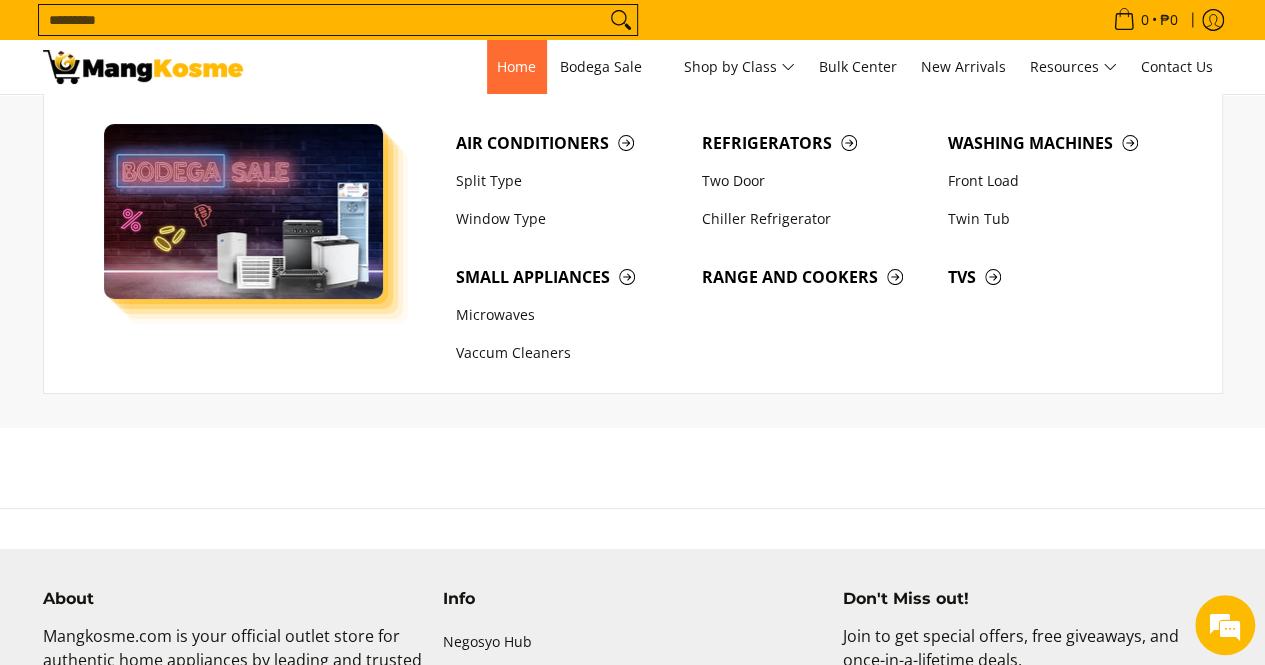 click on "Home" at bounding box center (516, 66) 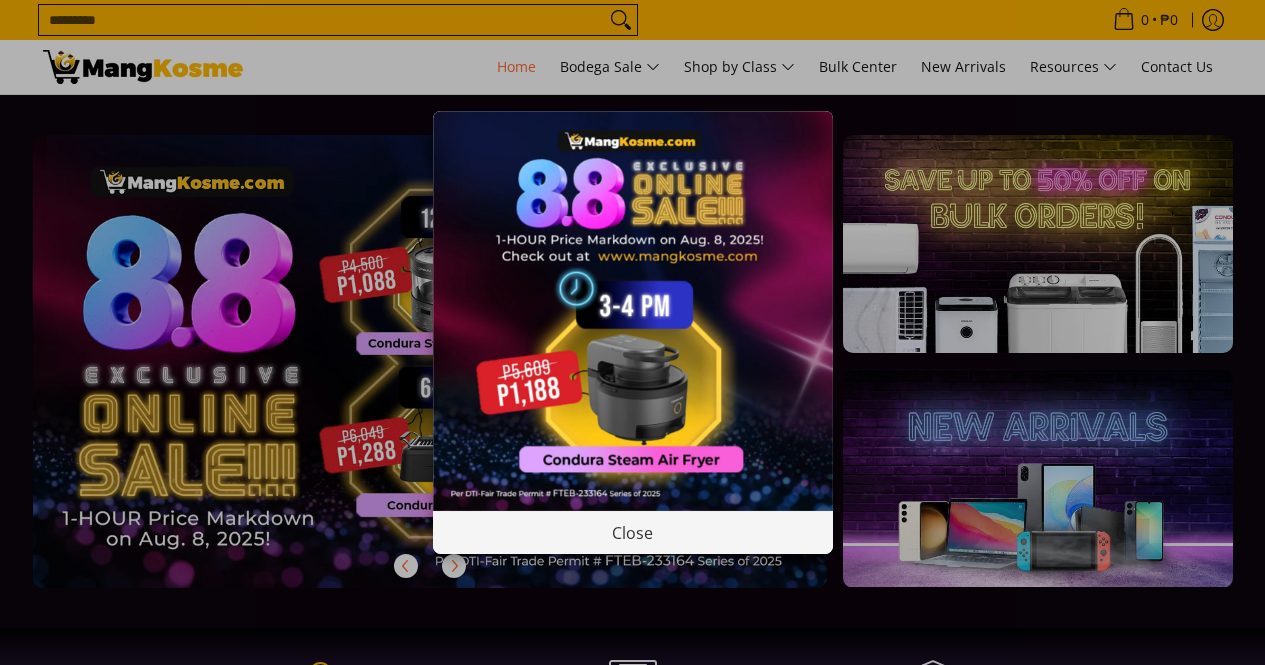 scroll, scrollTop: 0, scrollLeft: 0, axis: both 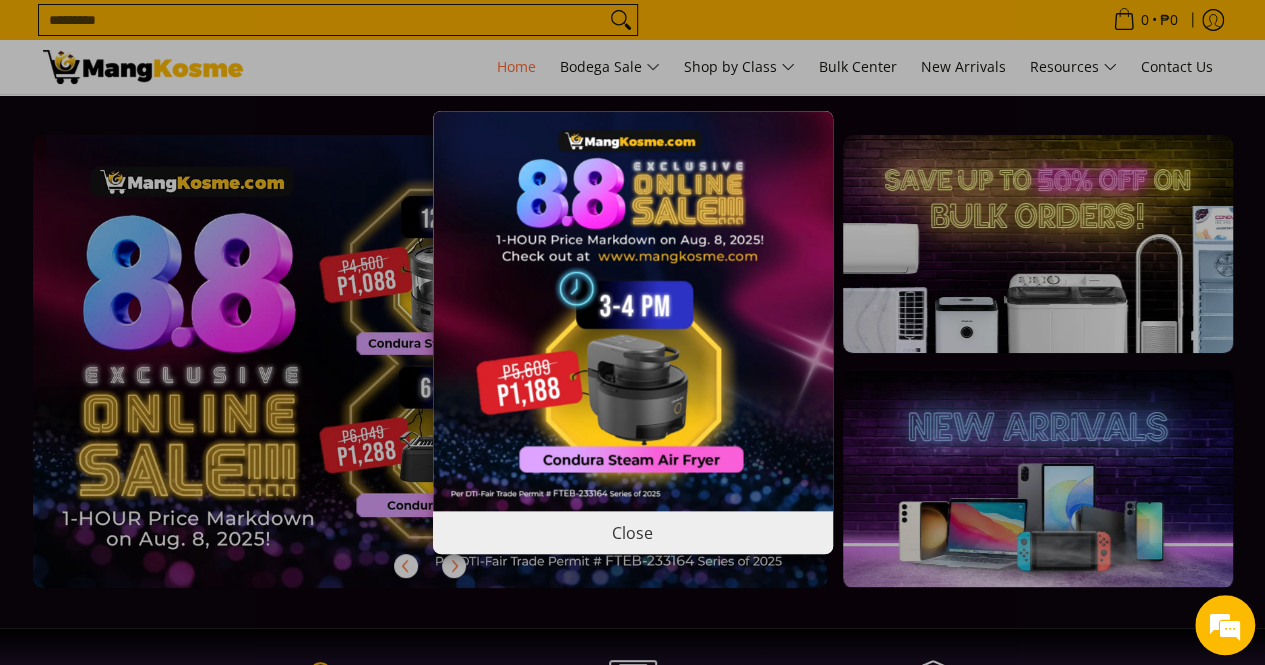 click on "Close" at bounding box center [633, 532] 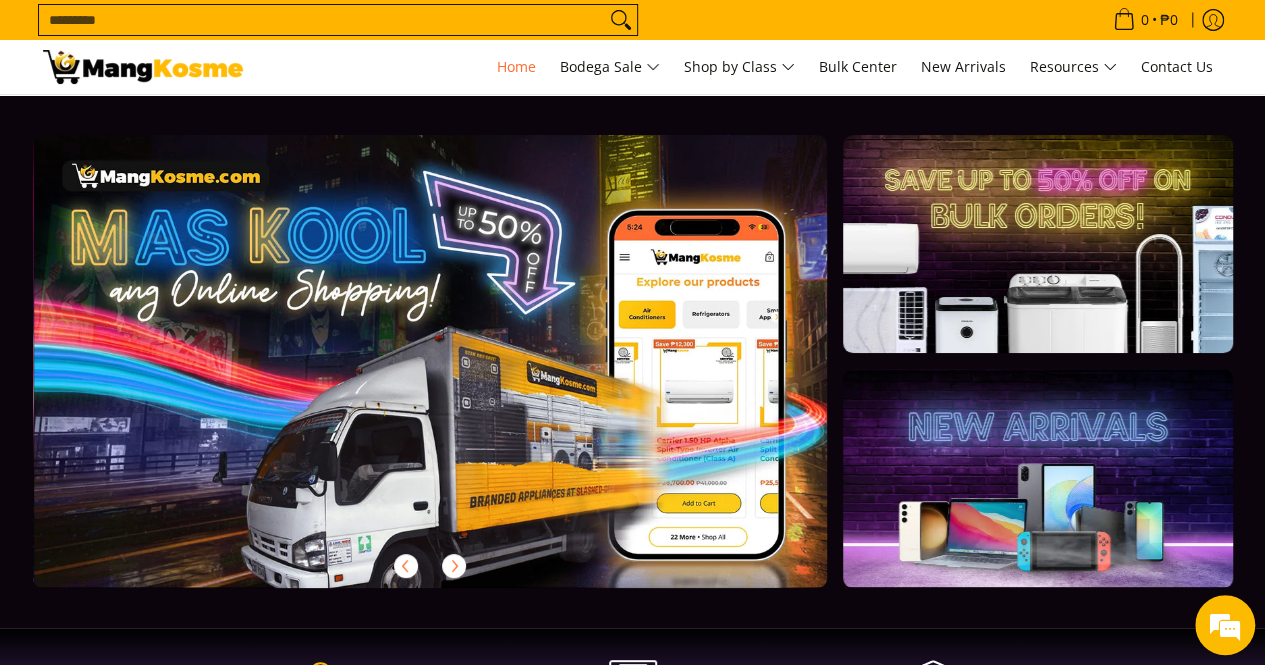 scroll, scrollTop: 0, scrollLeft: 795, axis: horizontal 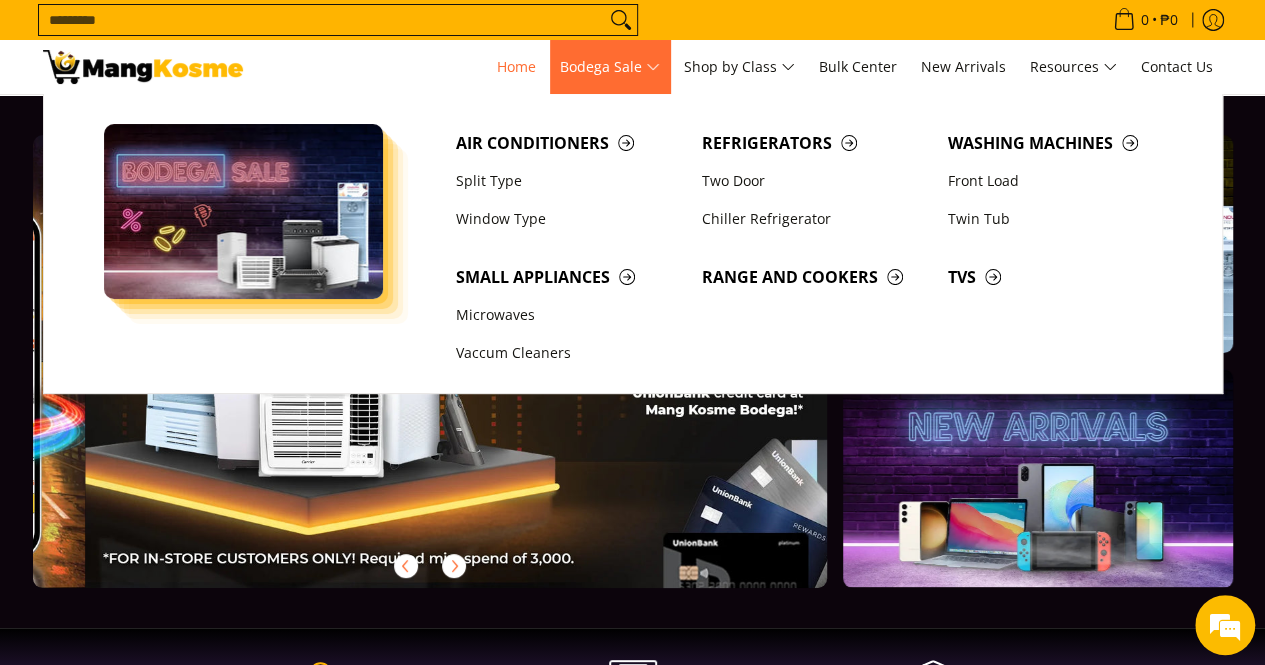 click on "Bodega Sale" at bounding box center [610, 67] 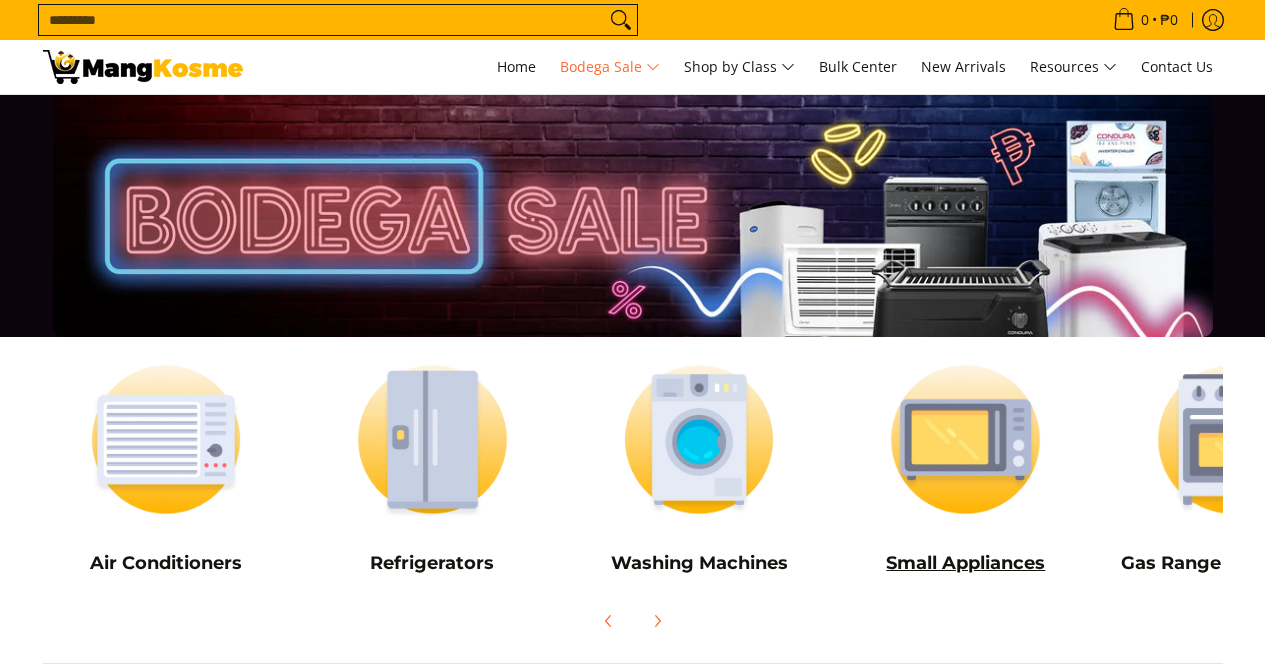 scroll, scrollTop: 0, scrollLeft: 0, axis: both 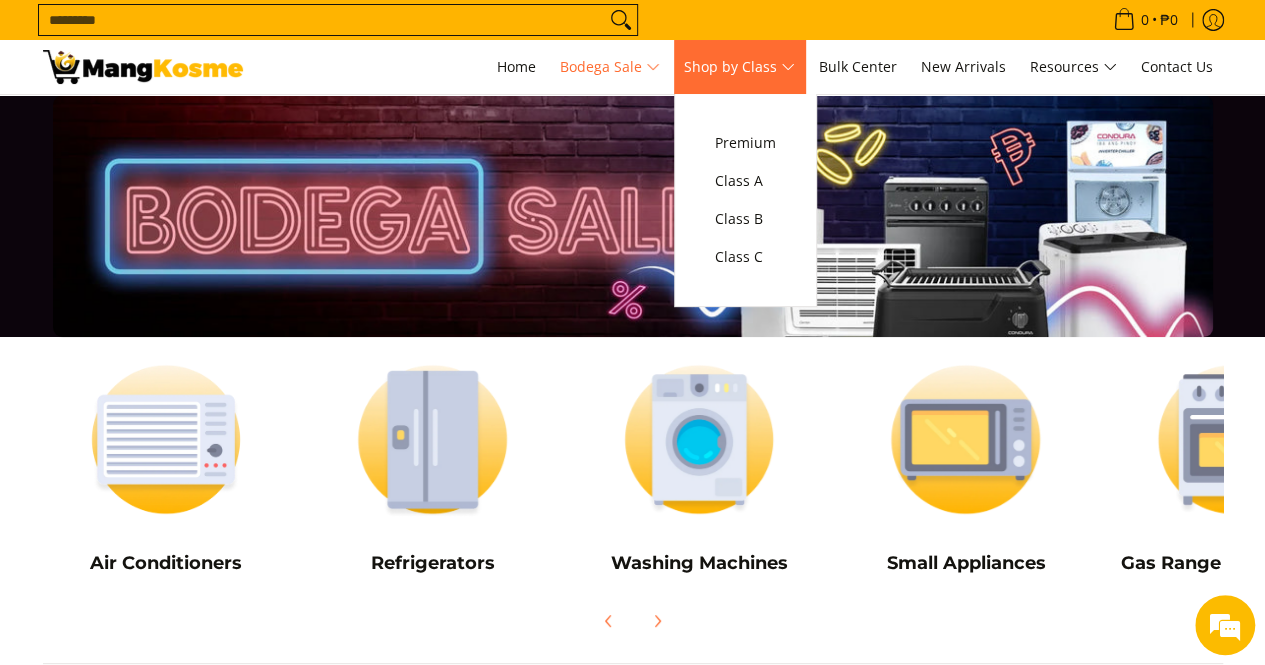 click on "Shop by Class" at bounding box center [739, 67] 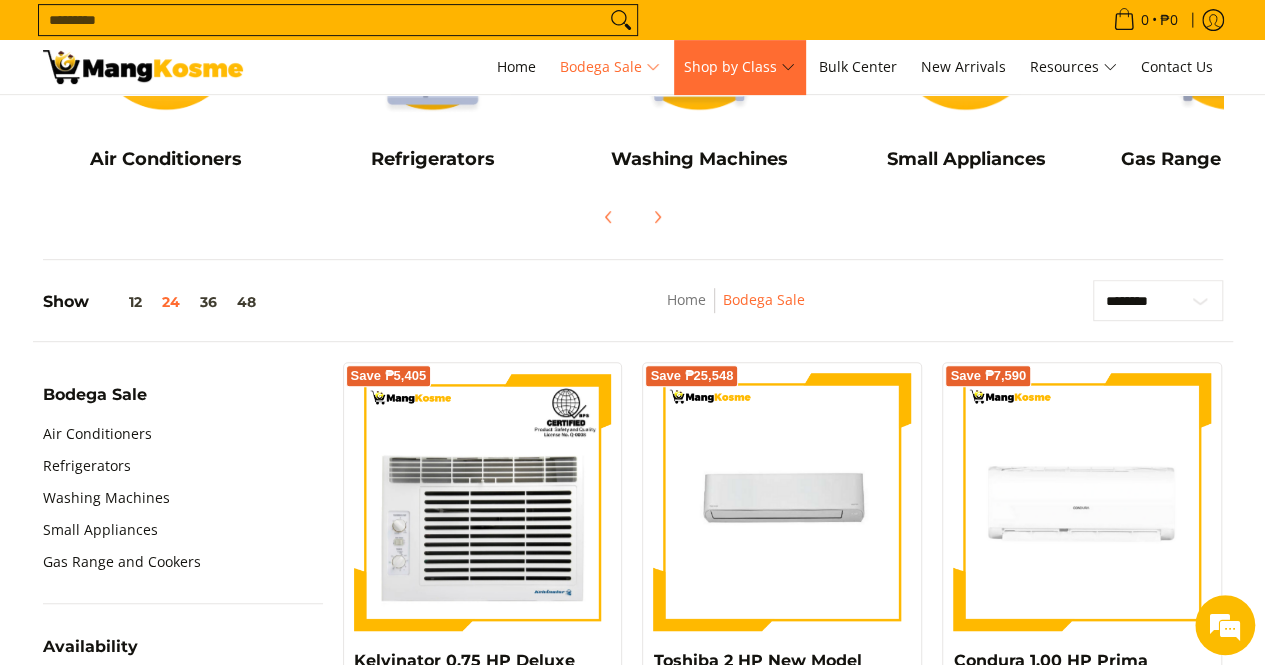 scroll, scrollTop: 347, scrollLeft: 0, axis: vertical 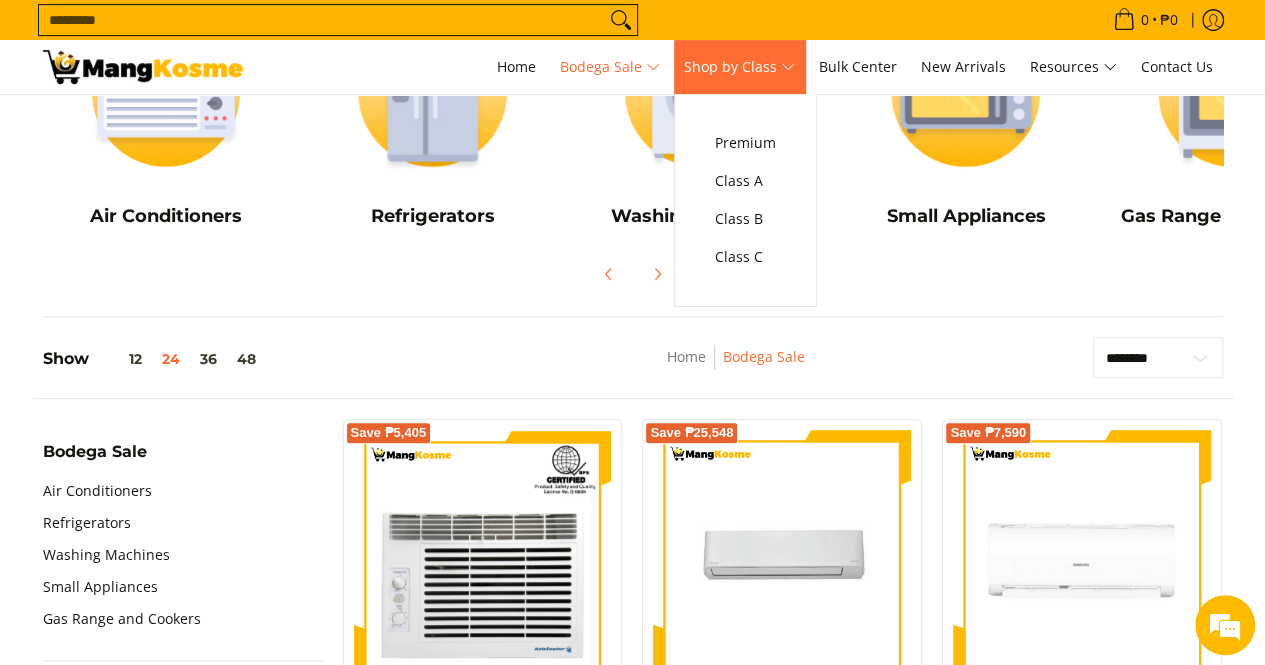 click on "Shop by Class" at bounding box center [739, 67] 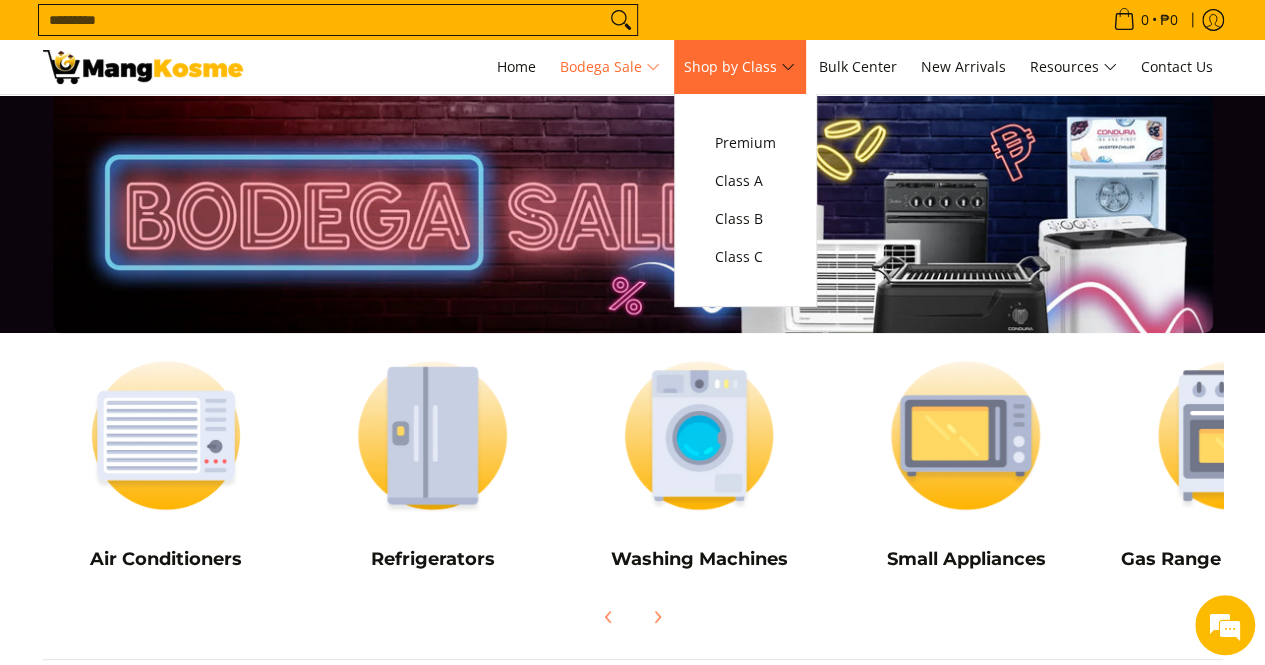 scroll, scrollTop: 0, scrollLeft: 0, axis: both 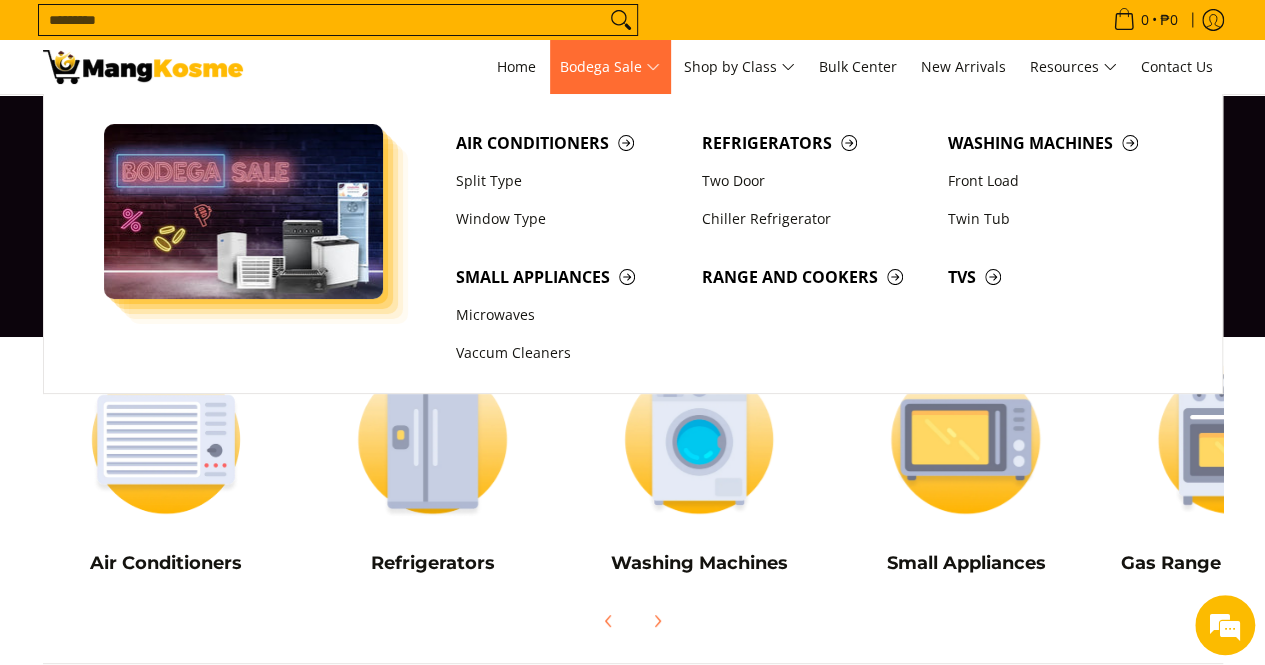 click on "Bodega Sale" at bounding box center (610, 67) 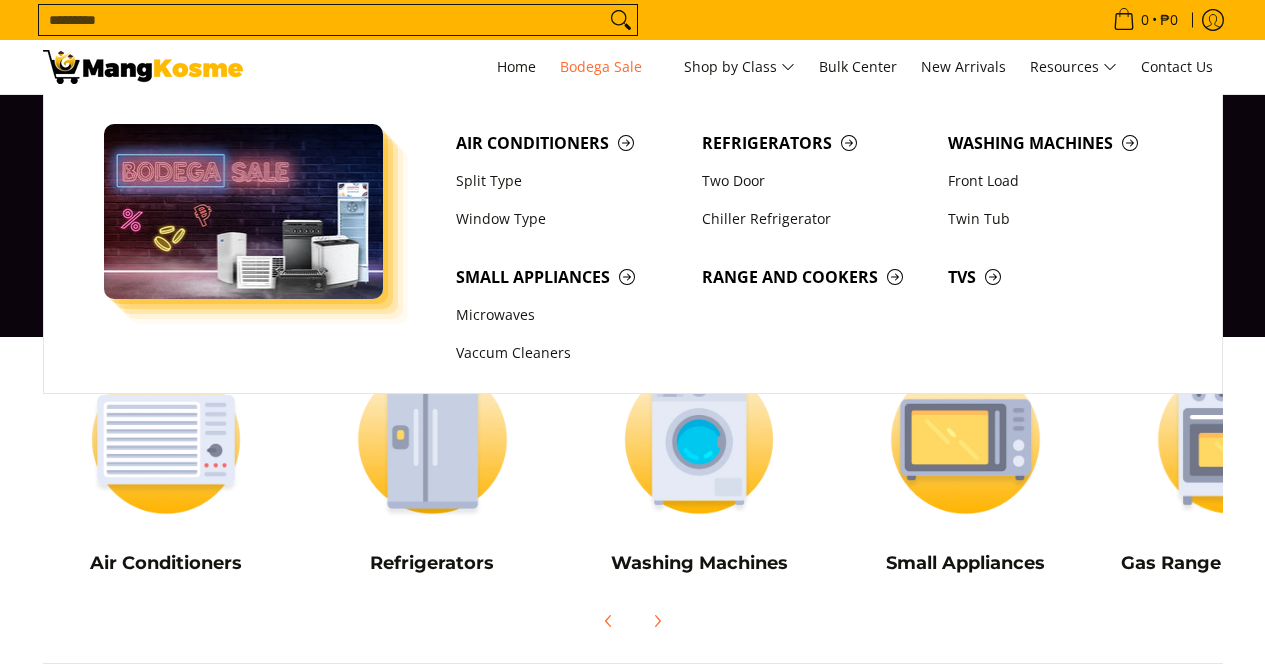 scroll, scrollTop: 0, scrollLeft: 0, axis: both 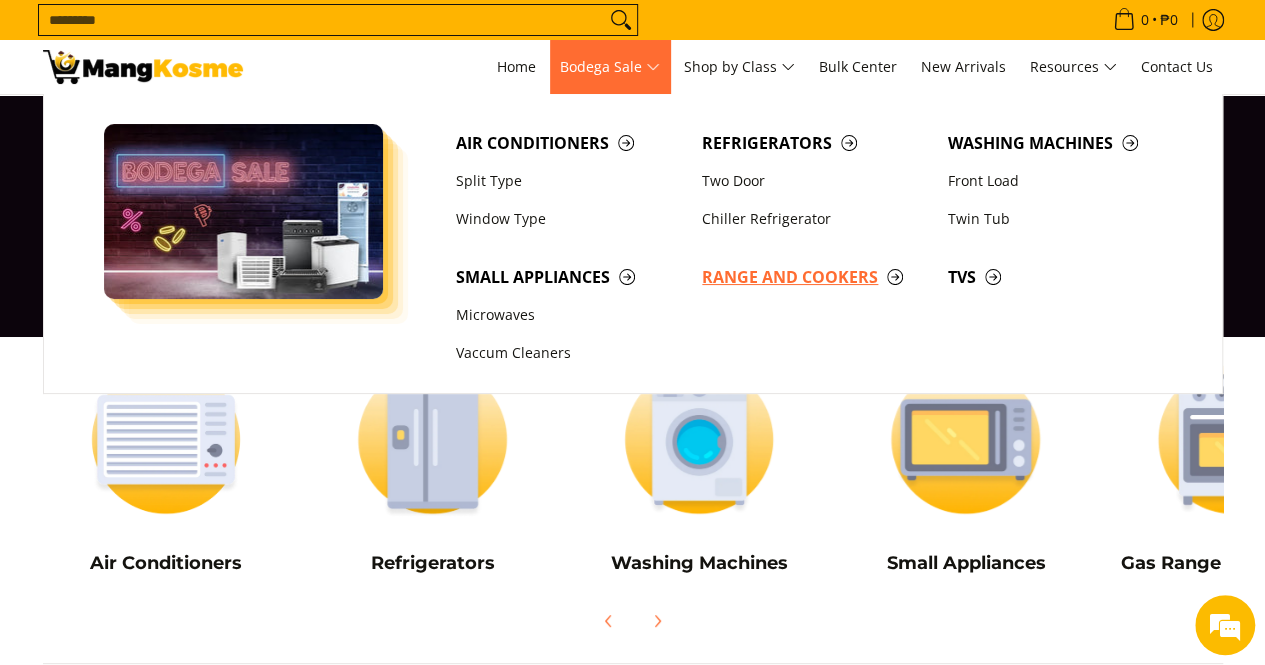 click on "Range and Cookers" at bounding box center (815, 277) 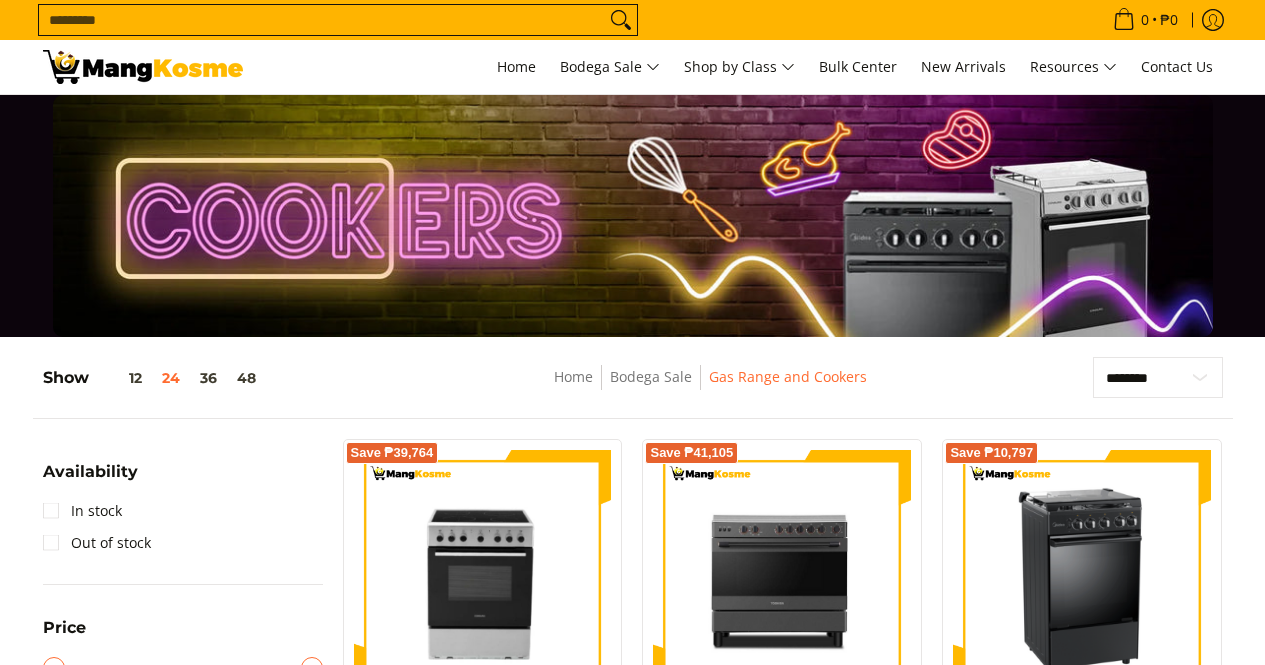 scroll, scrollTop: 0, scrollLeft: 0, axis: both 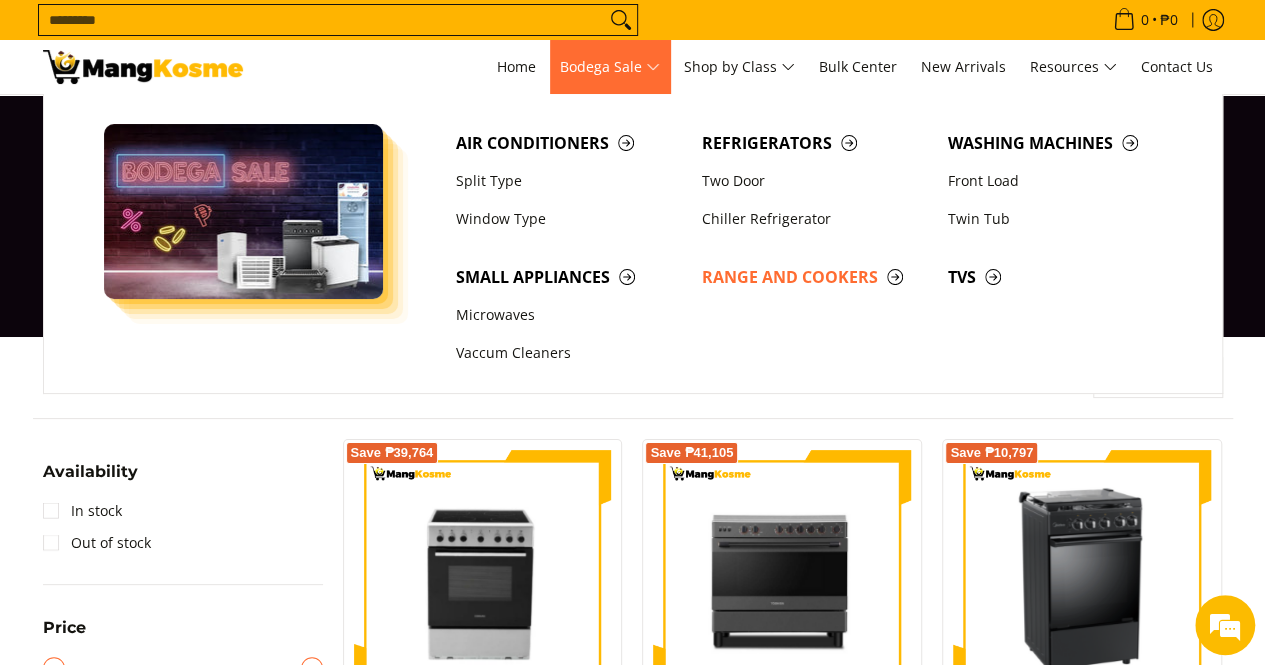 click on "Bodega Sale" at bounding box center [610, 67] 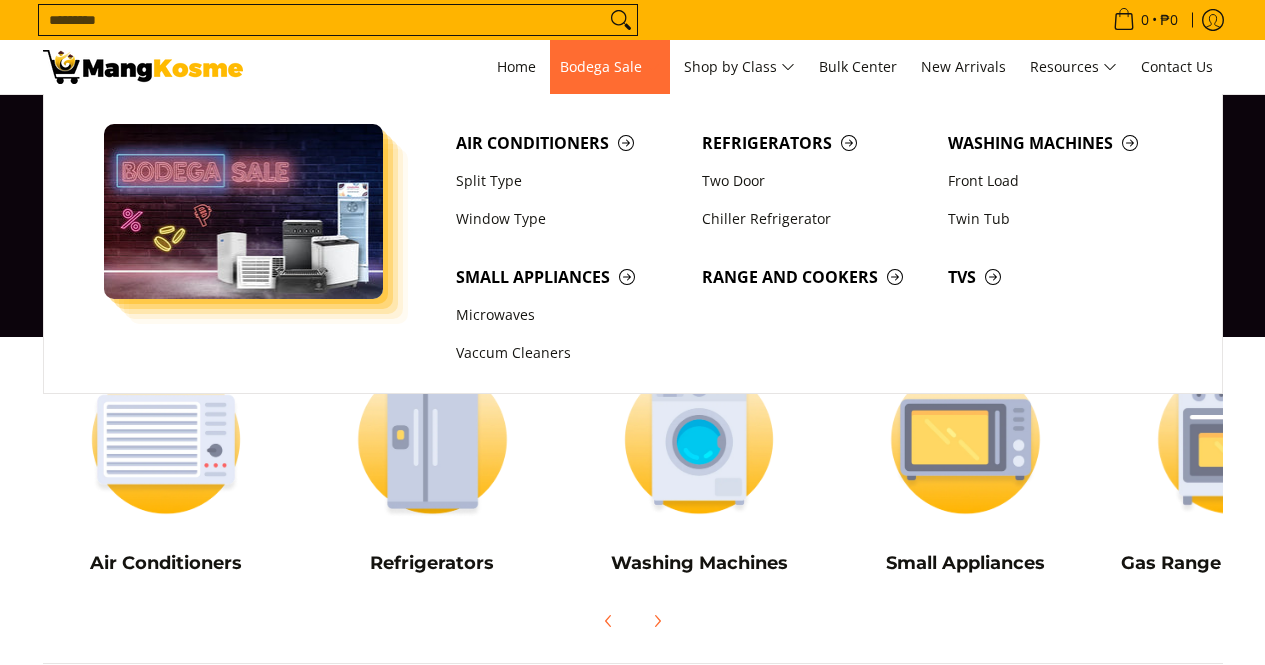 scroll, scrollTop: 0, scrollLeft: 0, axis: both 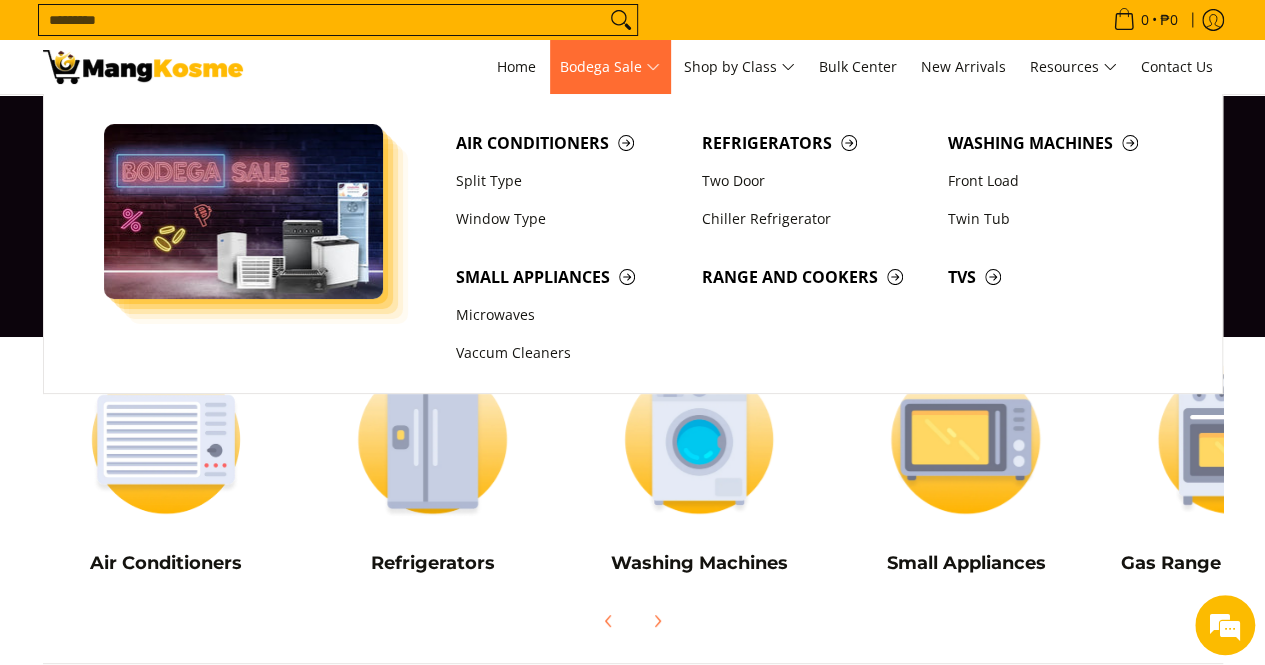 click on "Bodega Sale" at bounding box center [610, 67] 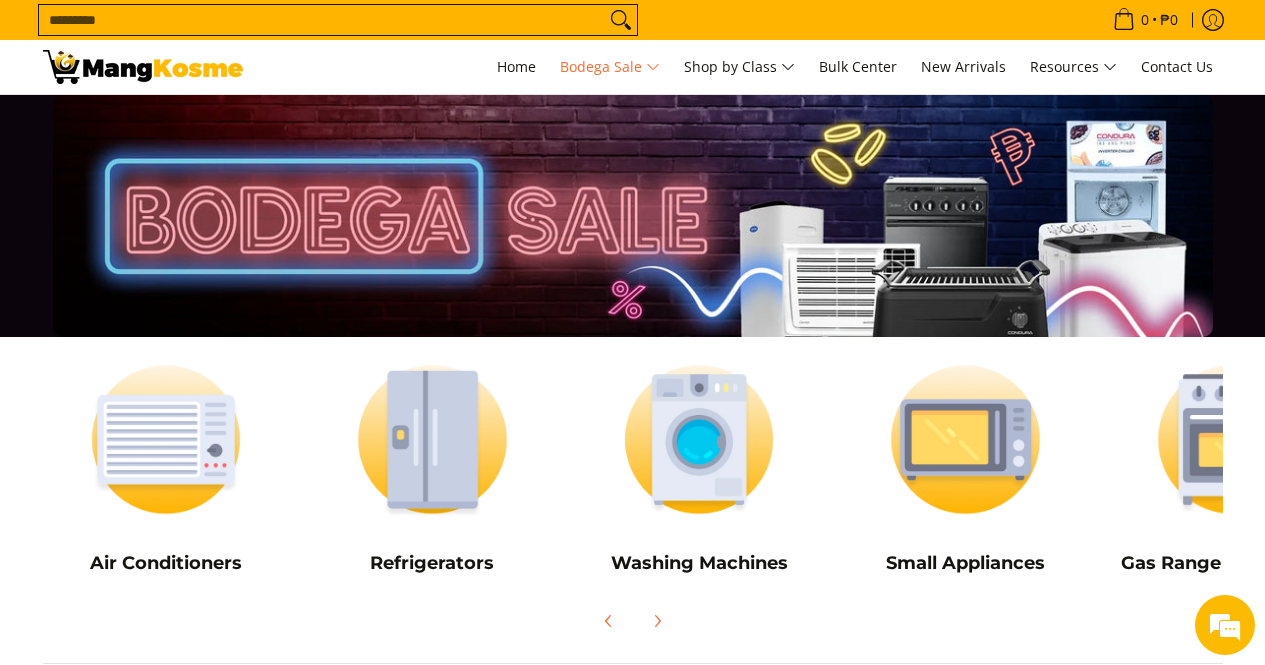 scroll, scrollTop: 0, scrollLeft: 0, axis: both 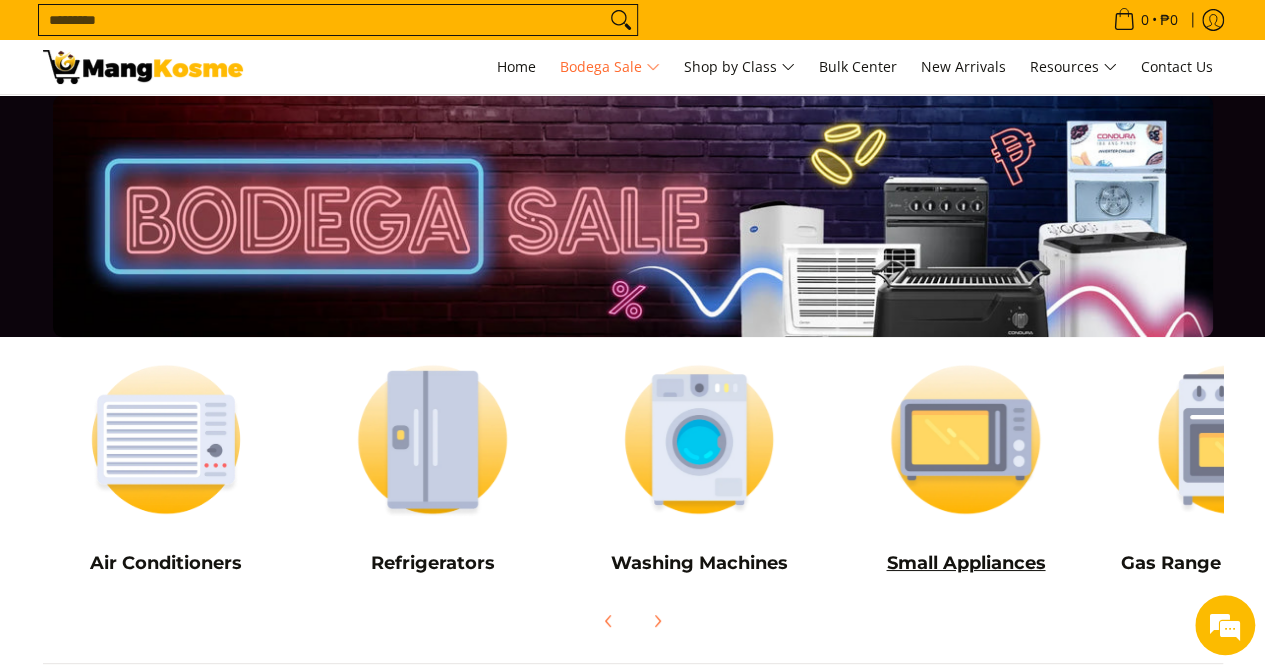 click at bounding box center [965, 439] 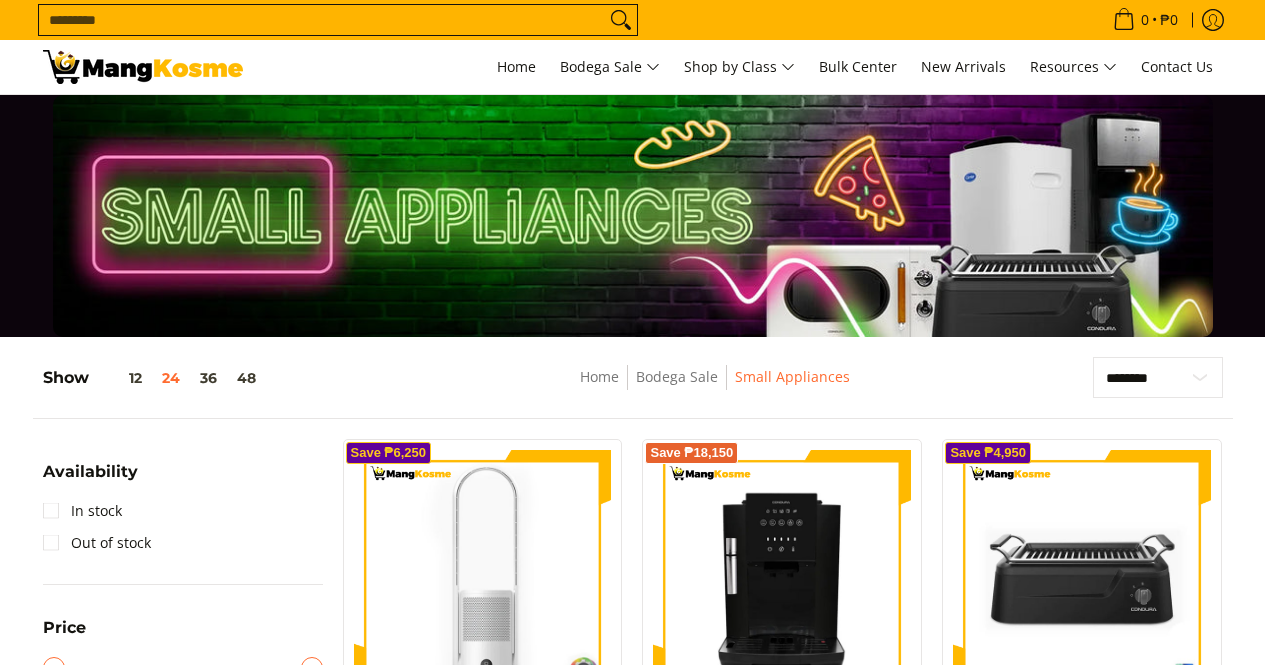 scroll, scrollTop: 0, scrollLeft: 0, axis: both 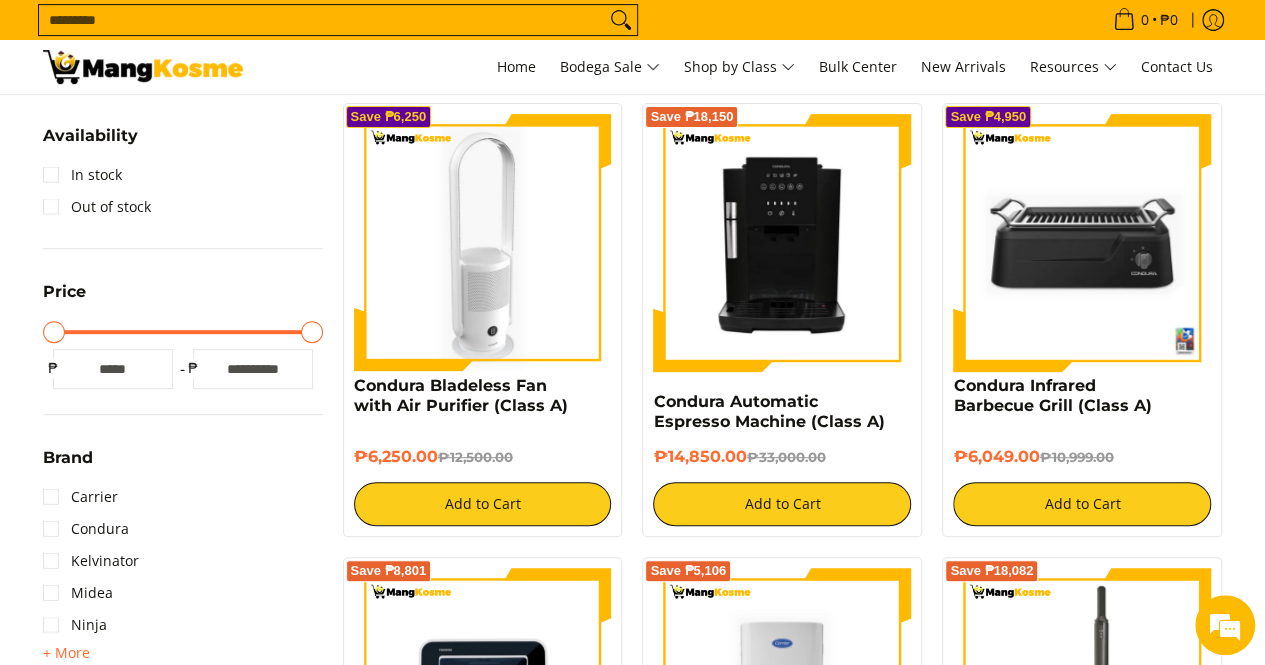 click at bounding box center (483, 243) 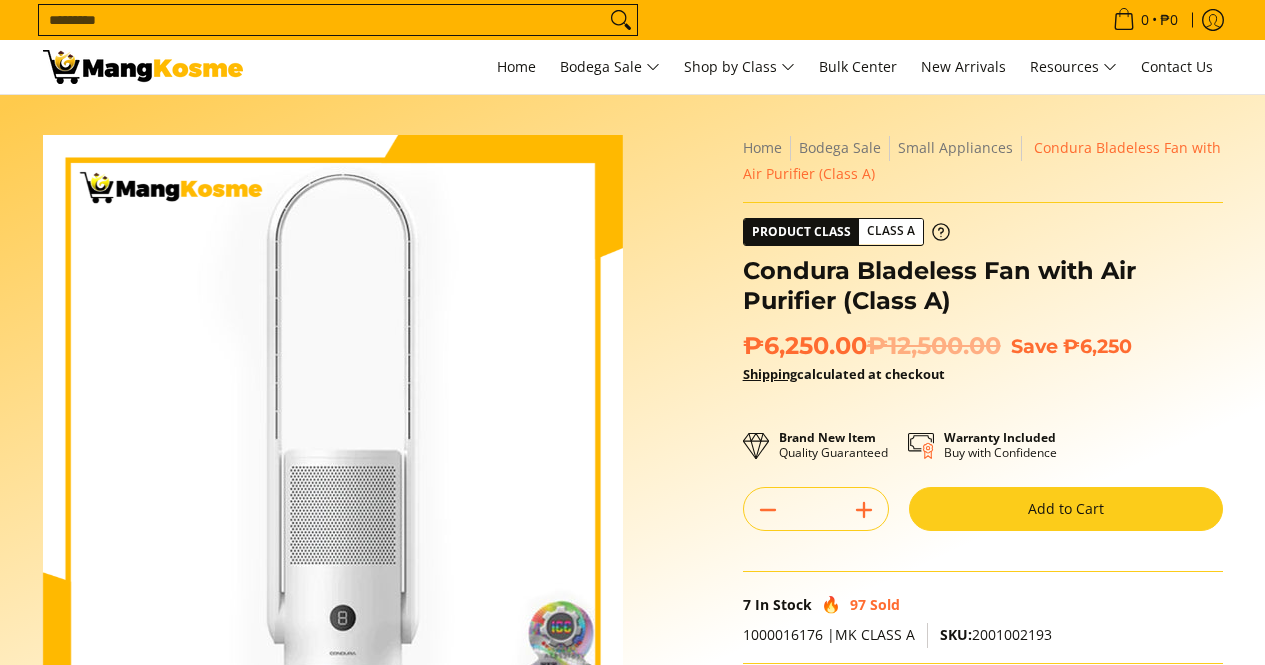 scroll, scrollTop: 0, scrollLeft: 0, axis: both 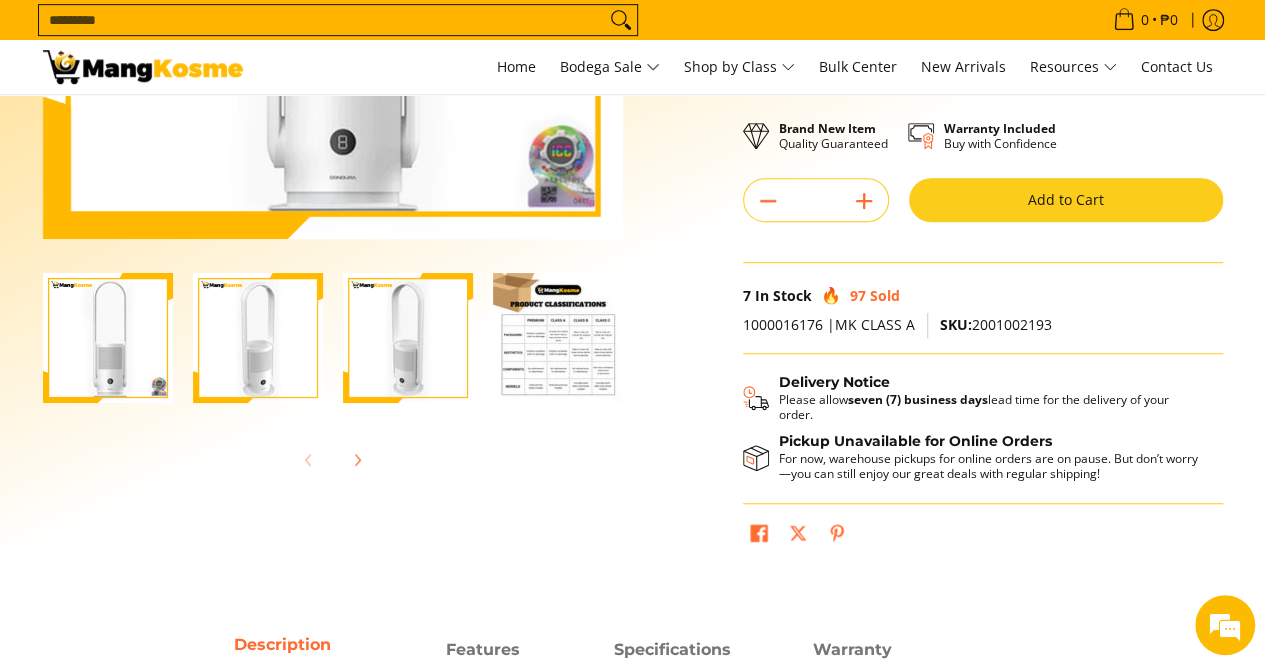 click at bounding box center [558, 338] 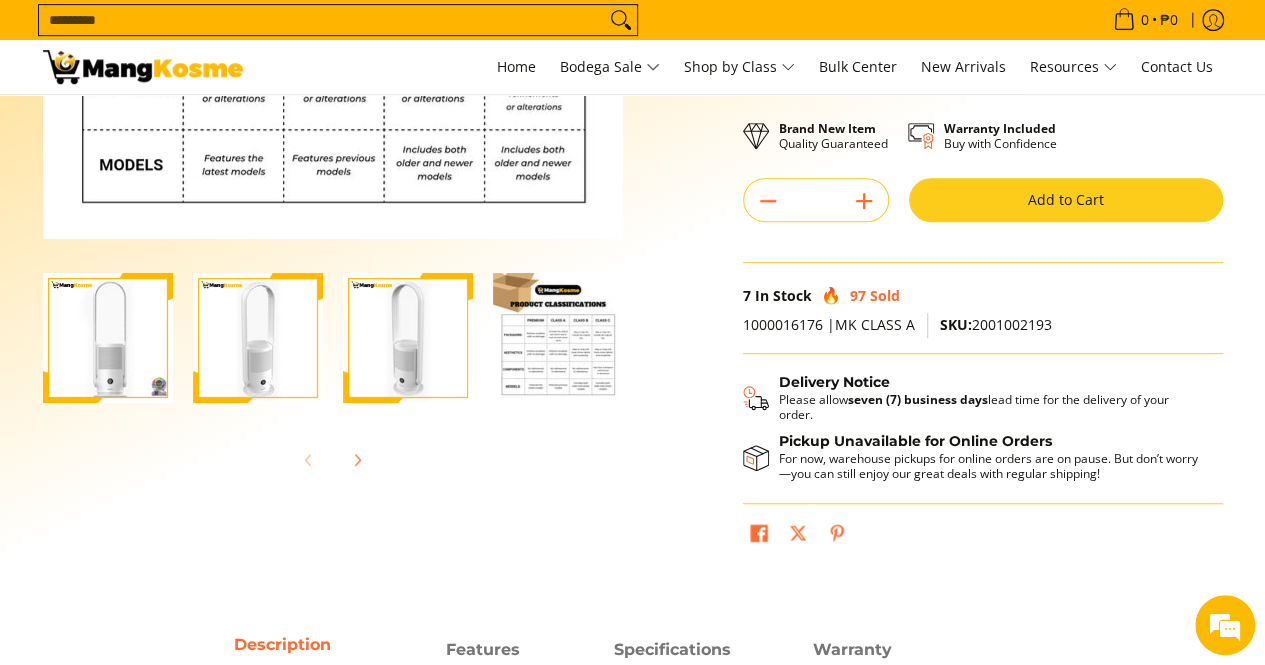 scroll, scrollTop: 0, scrollLeft: 0, axis: both 